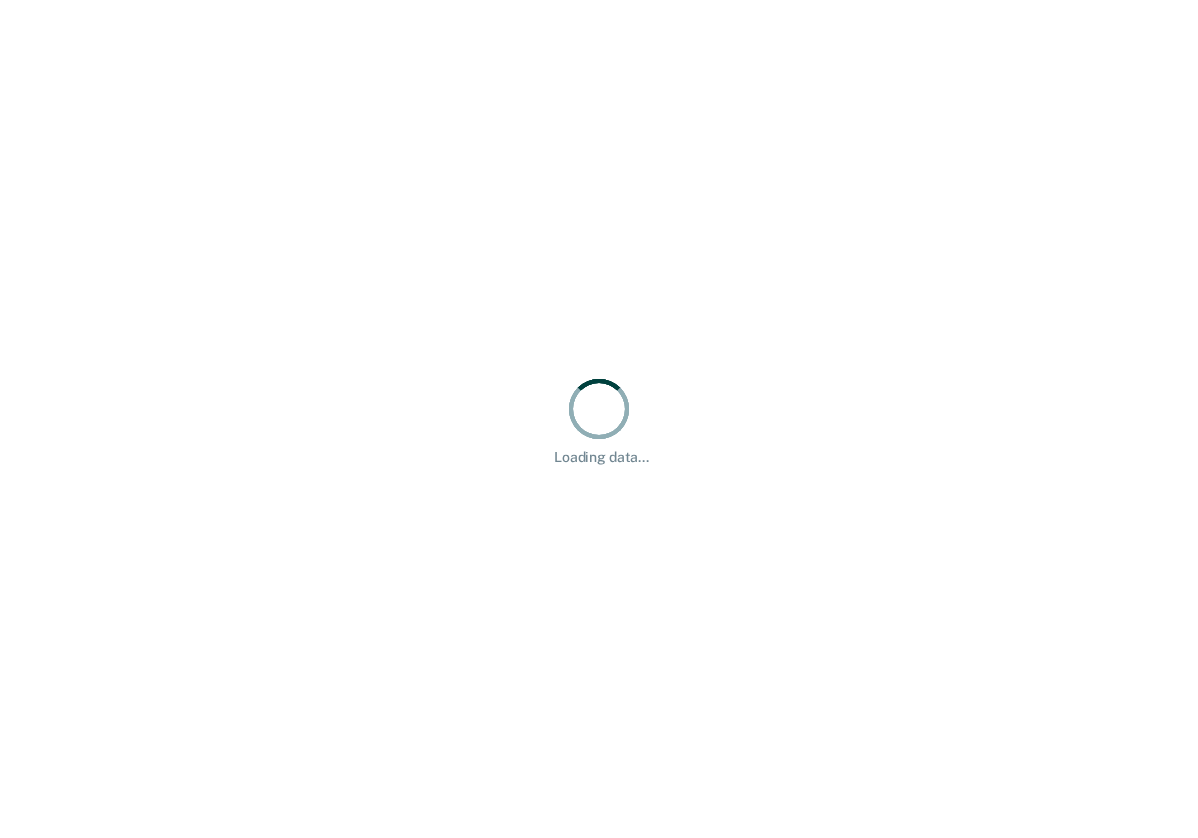 scroll, scrollTop: 0, scrollLeft: 0, axis: both 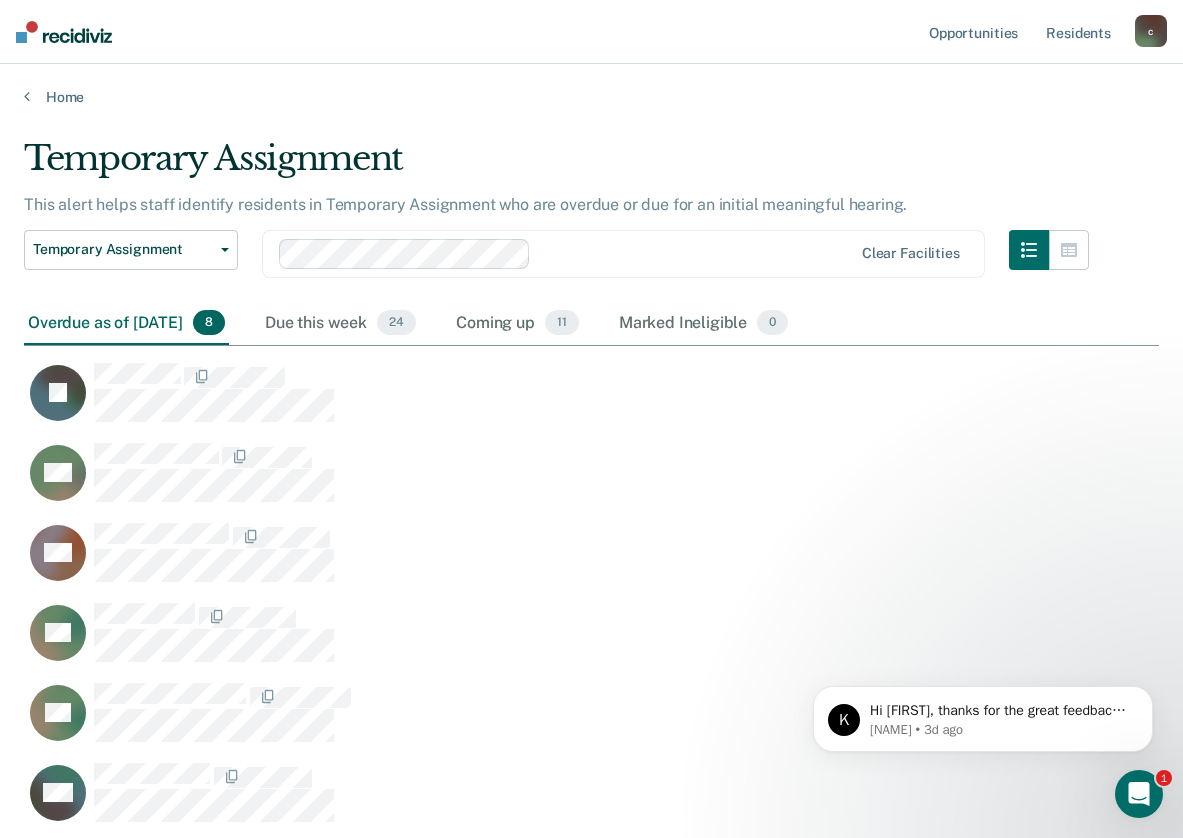 click 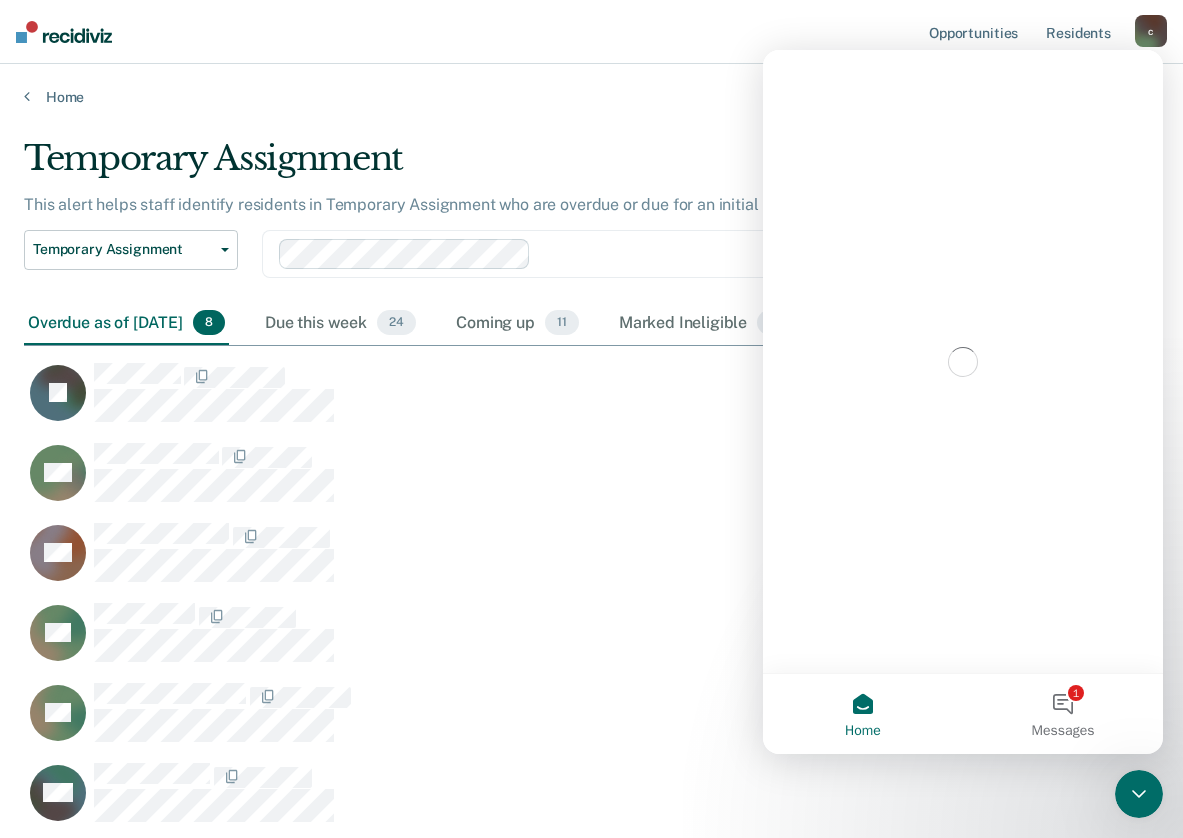 scroll, scrollTop: 0, scrollLeft: 0, axis: both 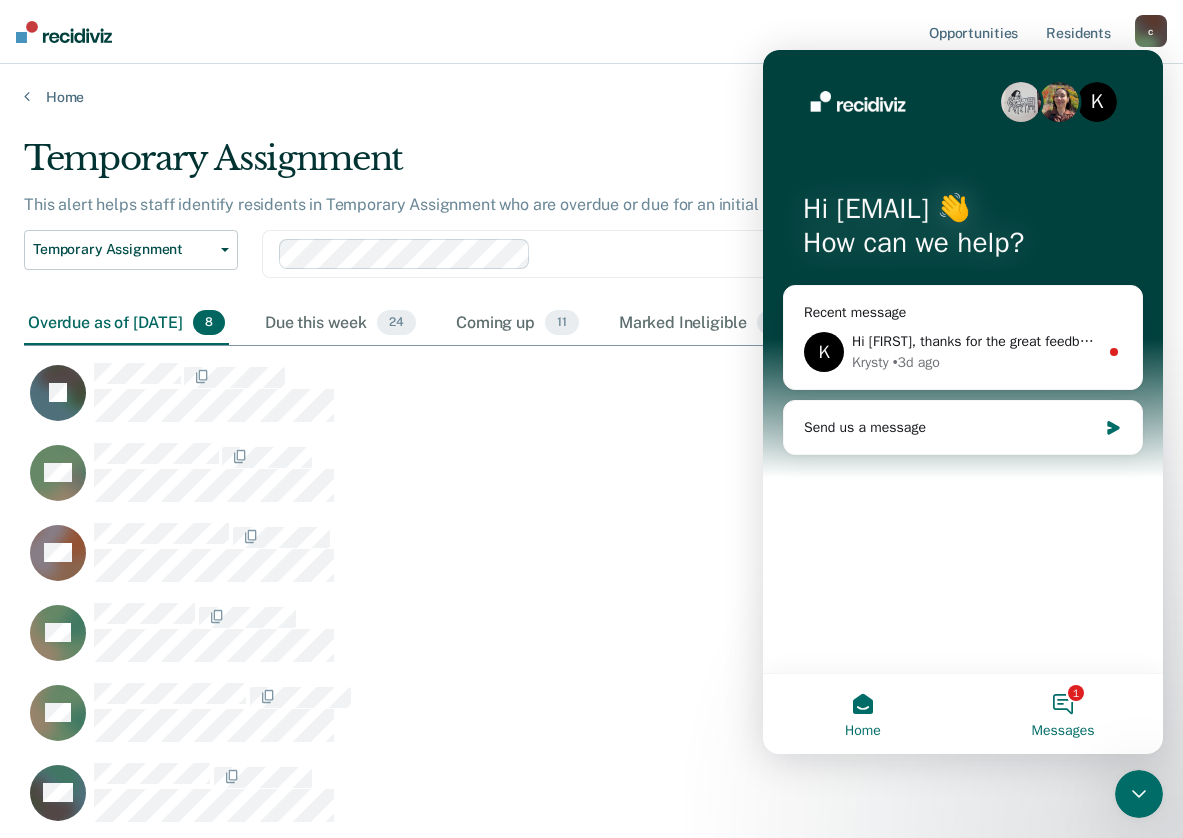 click on "1 Messages" at bounding box center [1063, 714] 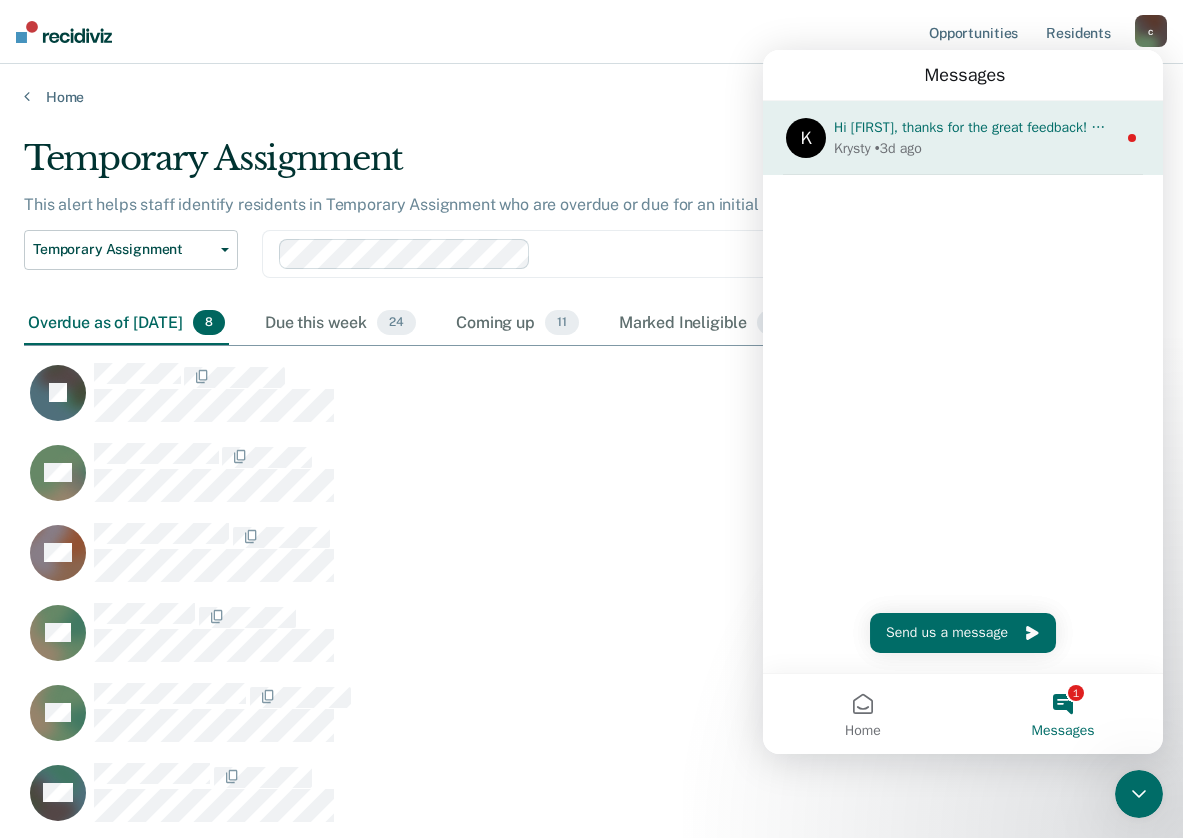 click on "Hi [FIRST], thanks for the great feedback! We don't currently have that feature, and  I just shared your suggestion with my team.    In the meantime as a workaround, you can use the control function on your keyboard to search.  1. Press and hold the "Ctrl" key and then press the "F" key.  A search bar should appear, typically in the top right corner. 2. Type in the name, number, or words you are looking for.   3. The function will then highlight all instances of your search term on the page, making it easy to locate.  ​" at bounding box center [2394, 127] 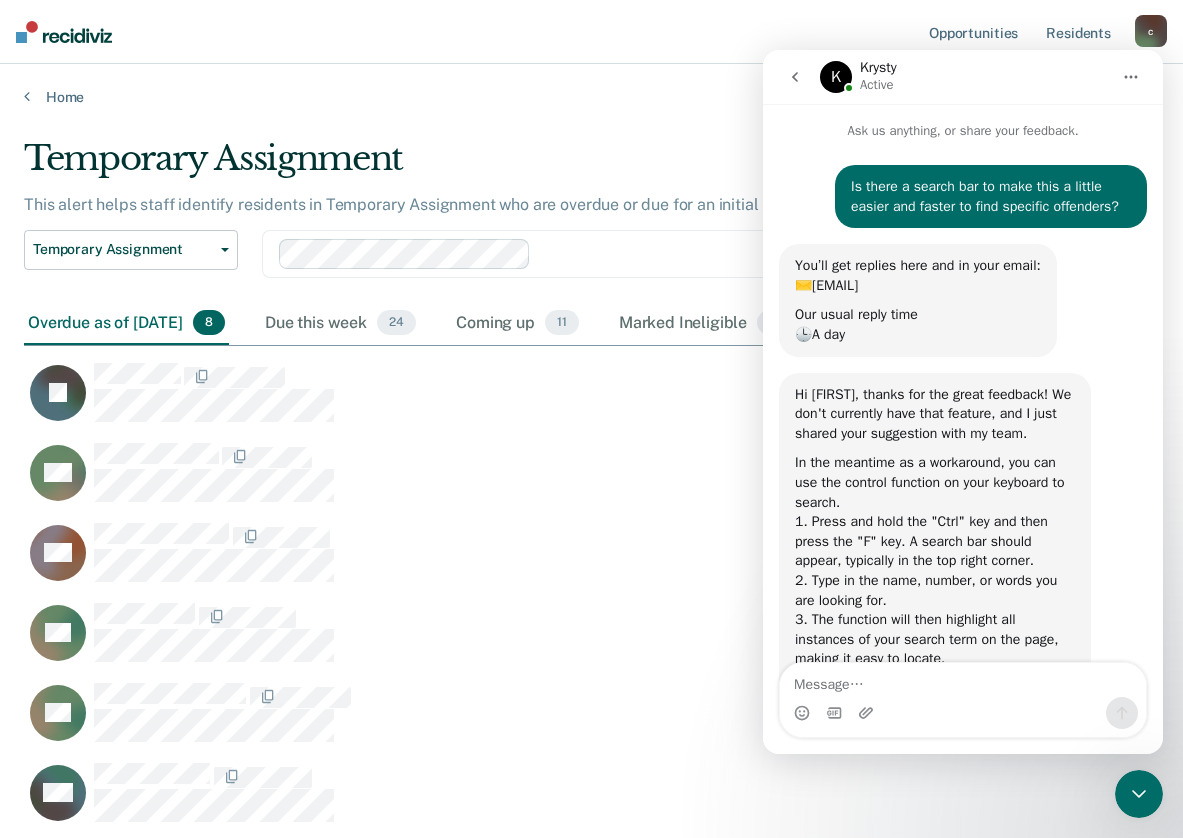 scroll, scrollTop: 3, scrollLeft: 0, axis: vertical 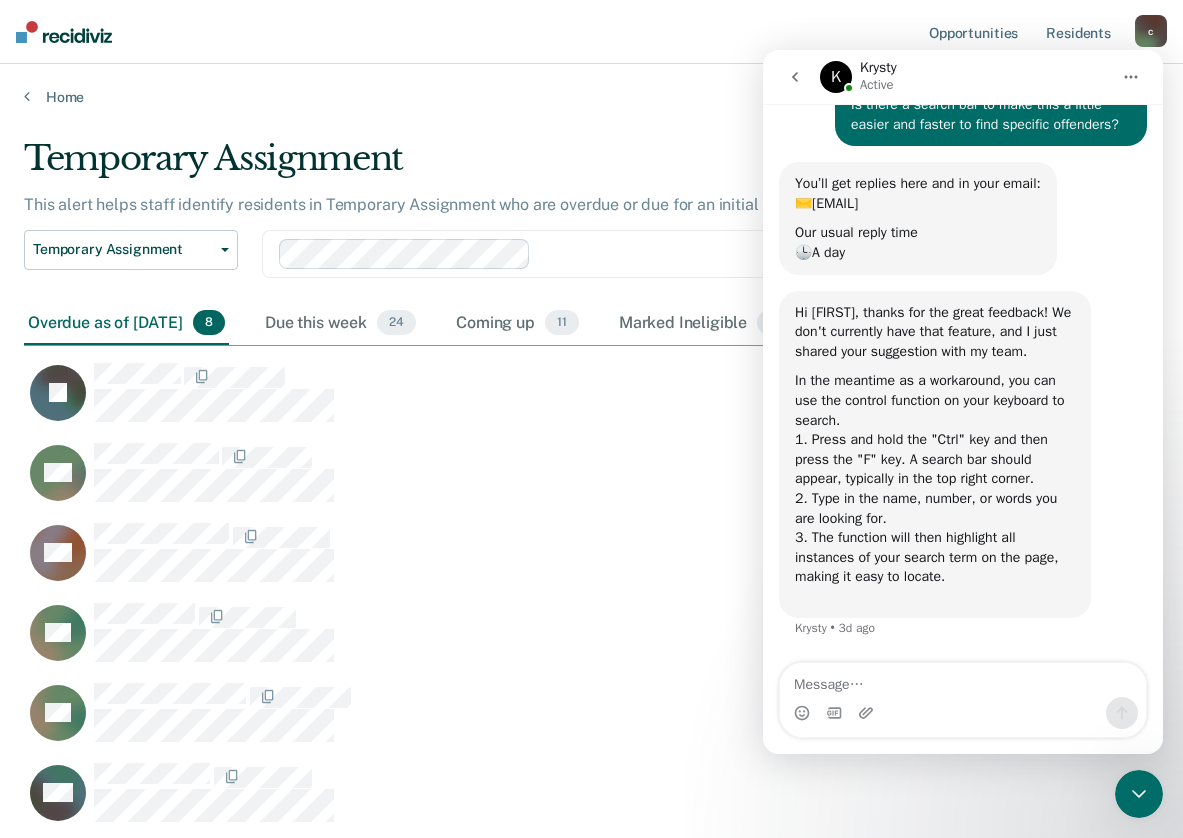 click 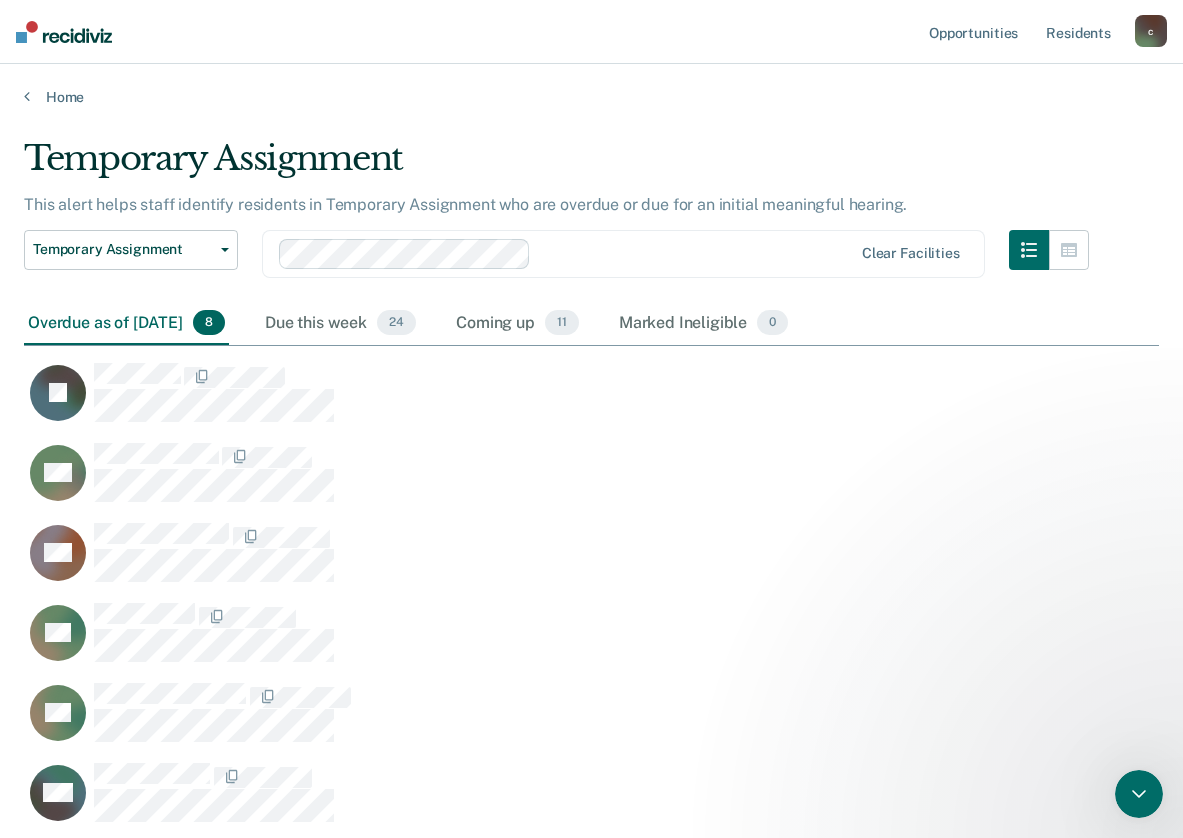 scroll, scrollTop: 0, scrollLeft: 0, axis: both 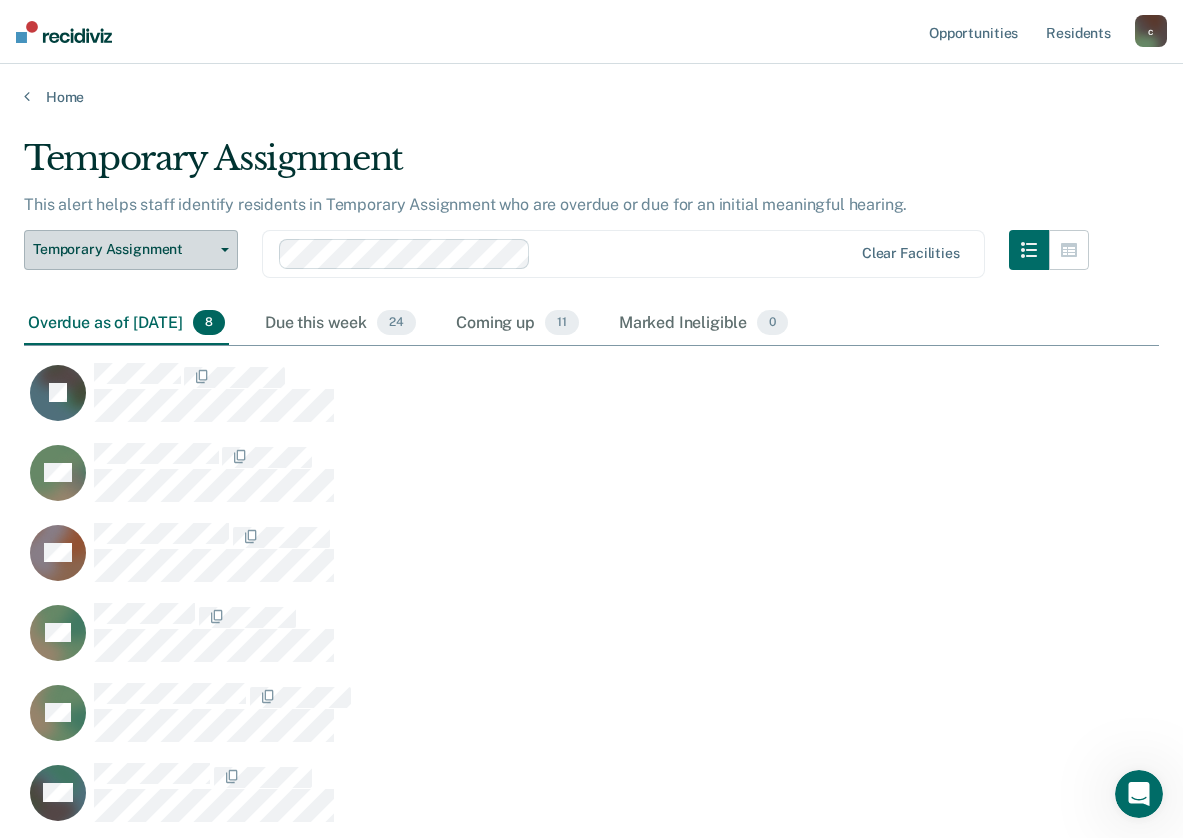 click on "Temporary Assignment" at bounding box center [131, 250] 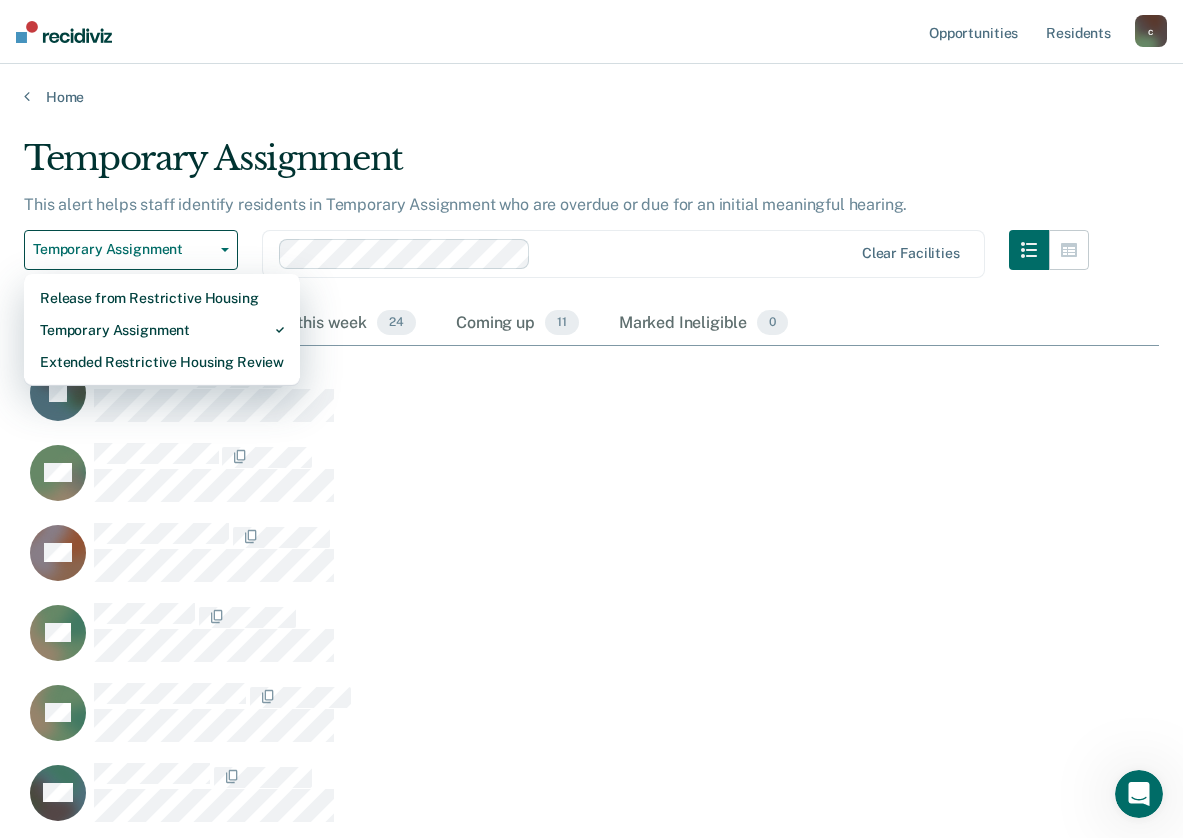 click on "Home" at bounding box center (591, 85) 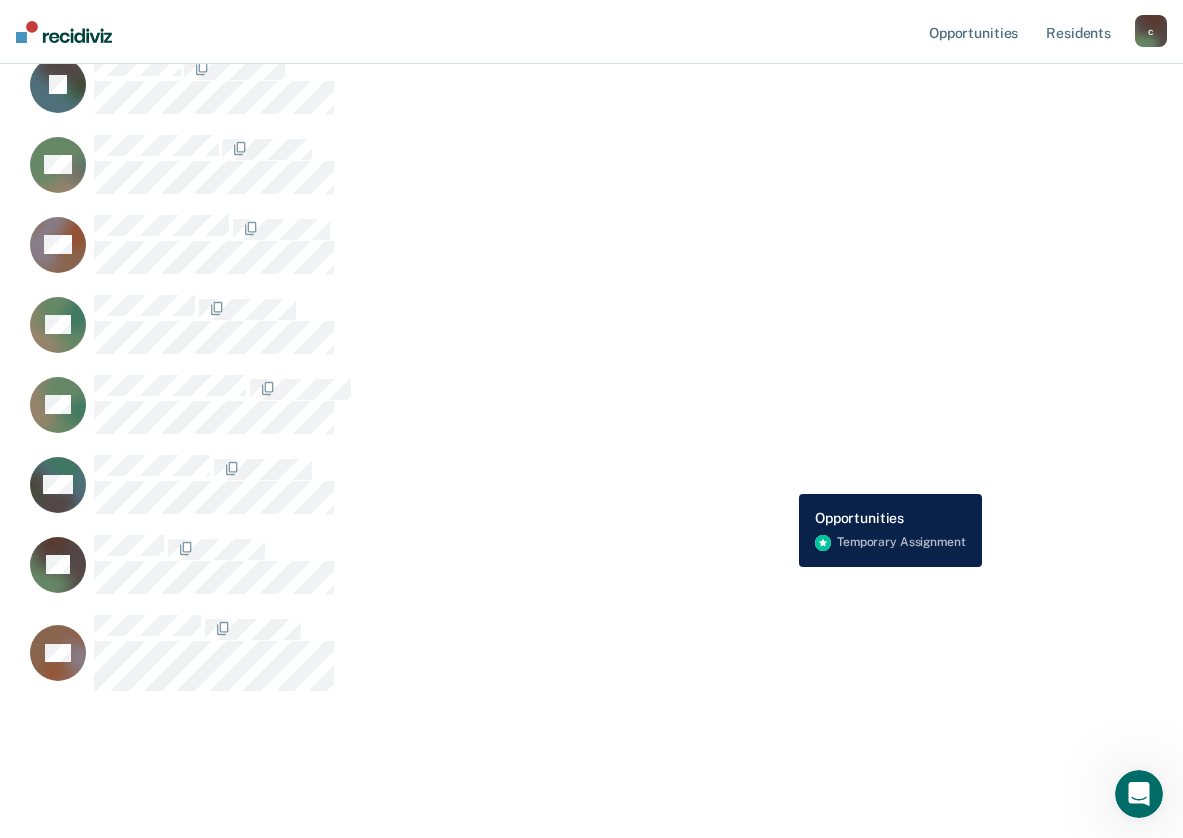 scroll, scrollTop: 108, scrollLeft: 0, axis: vertical 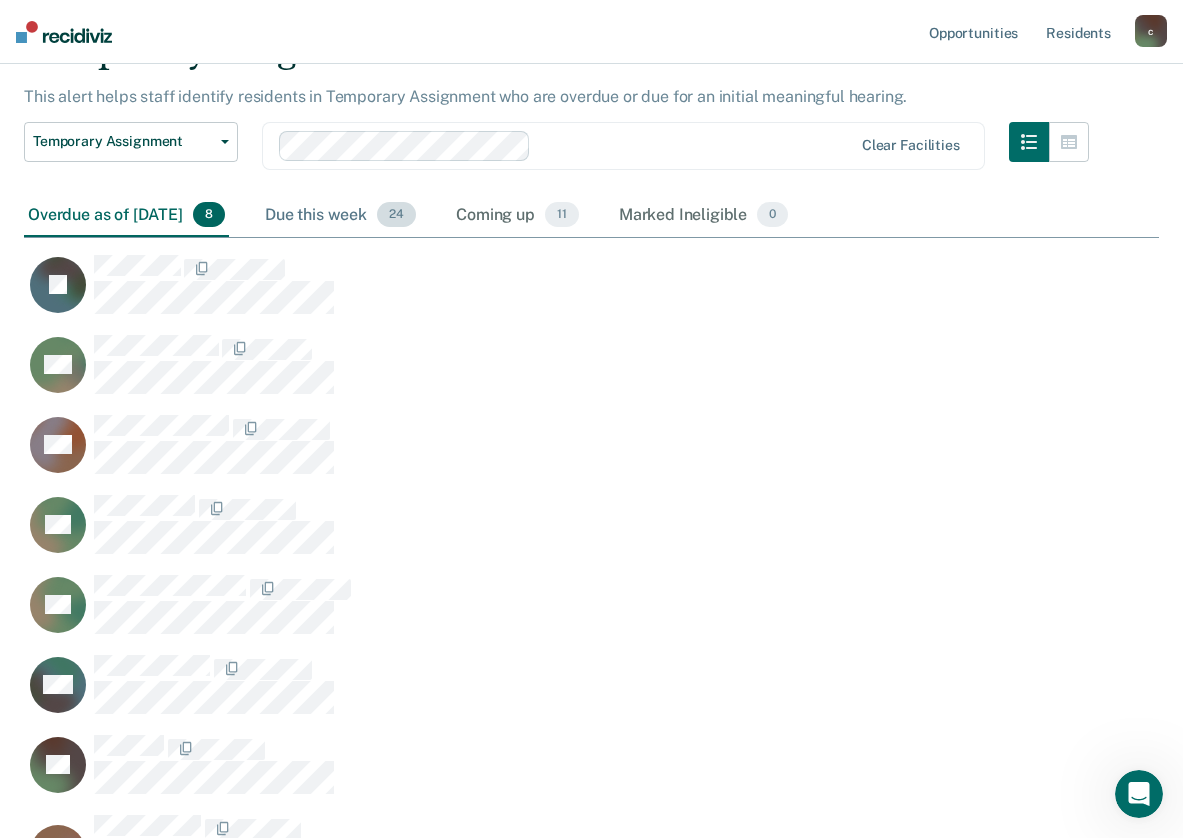 click on "24" at bounding box center (396, 215) 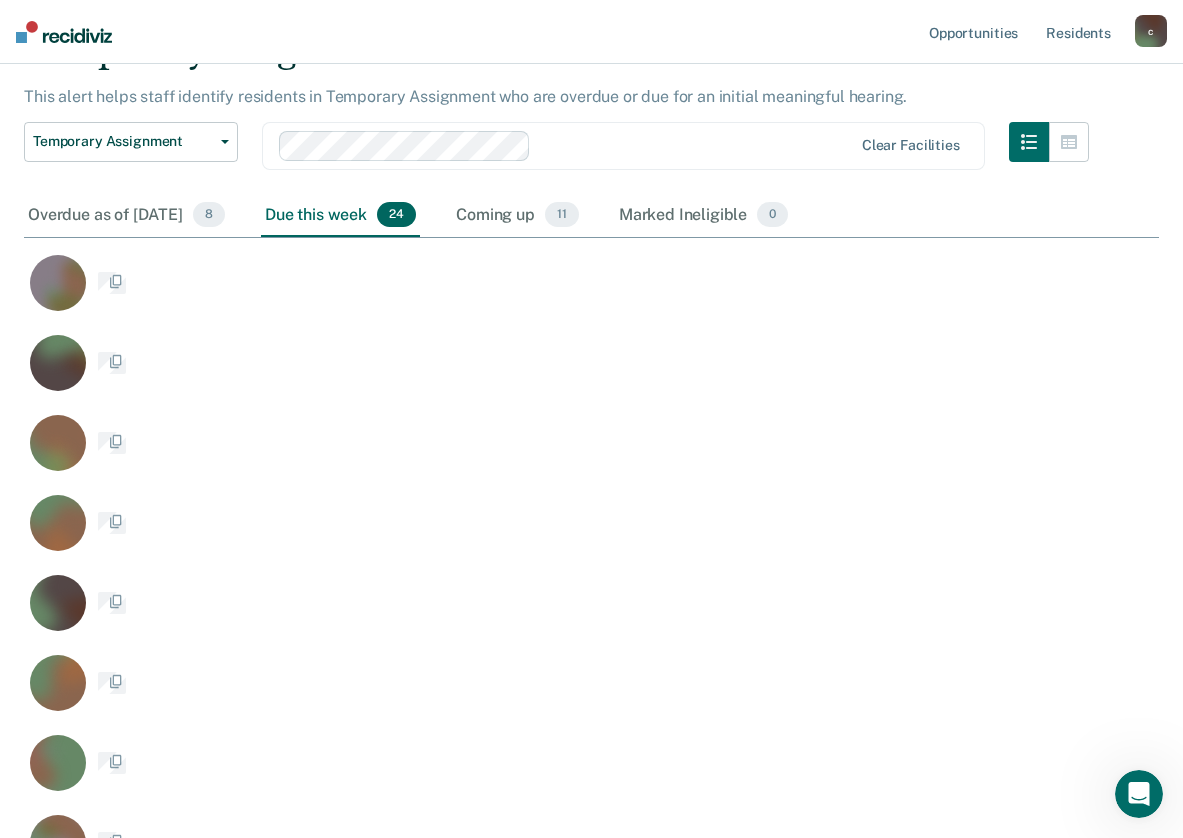 scroll, scrollTop: 16, scrollLeft: 16, axis: both 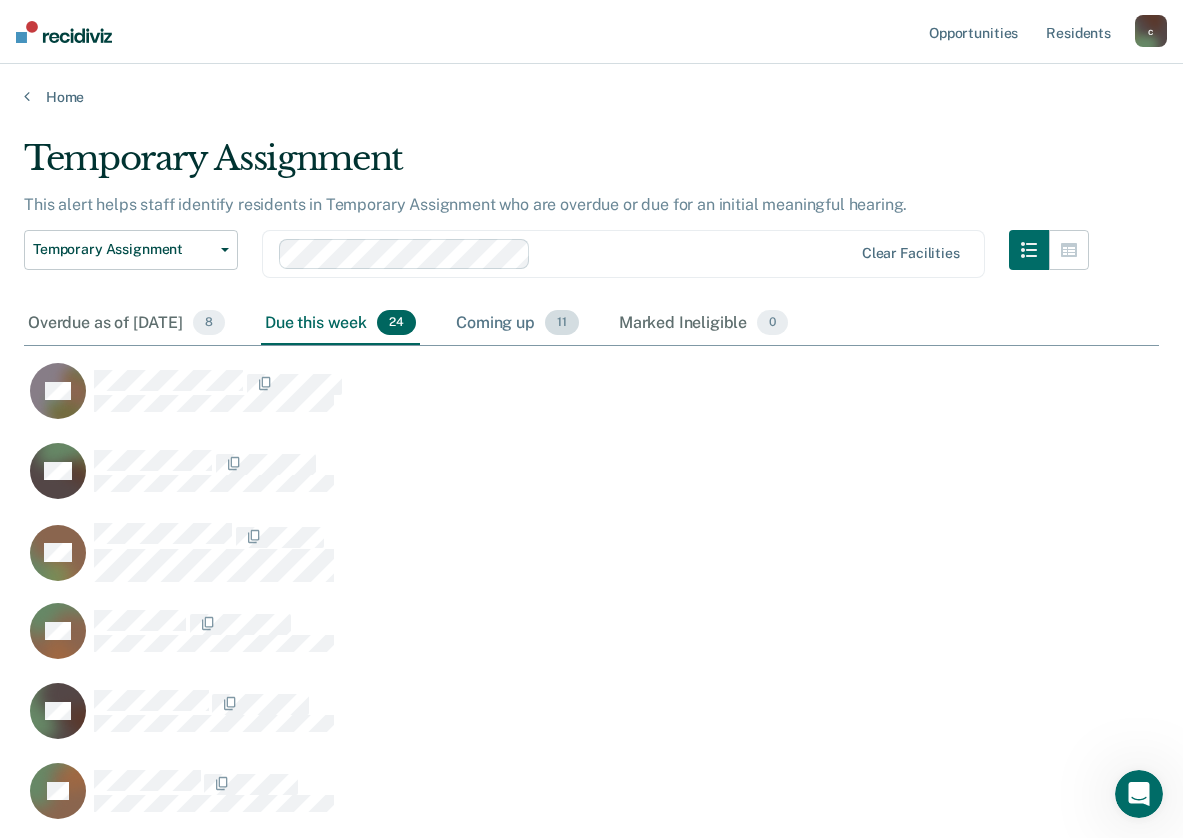 click on "11" at bounding box center [562, 323] 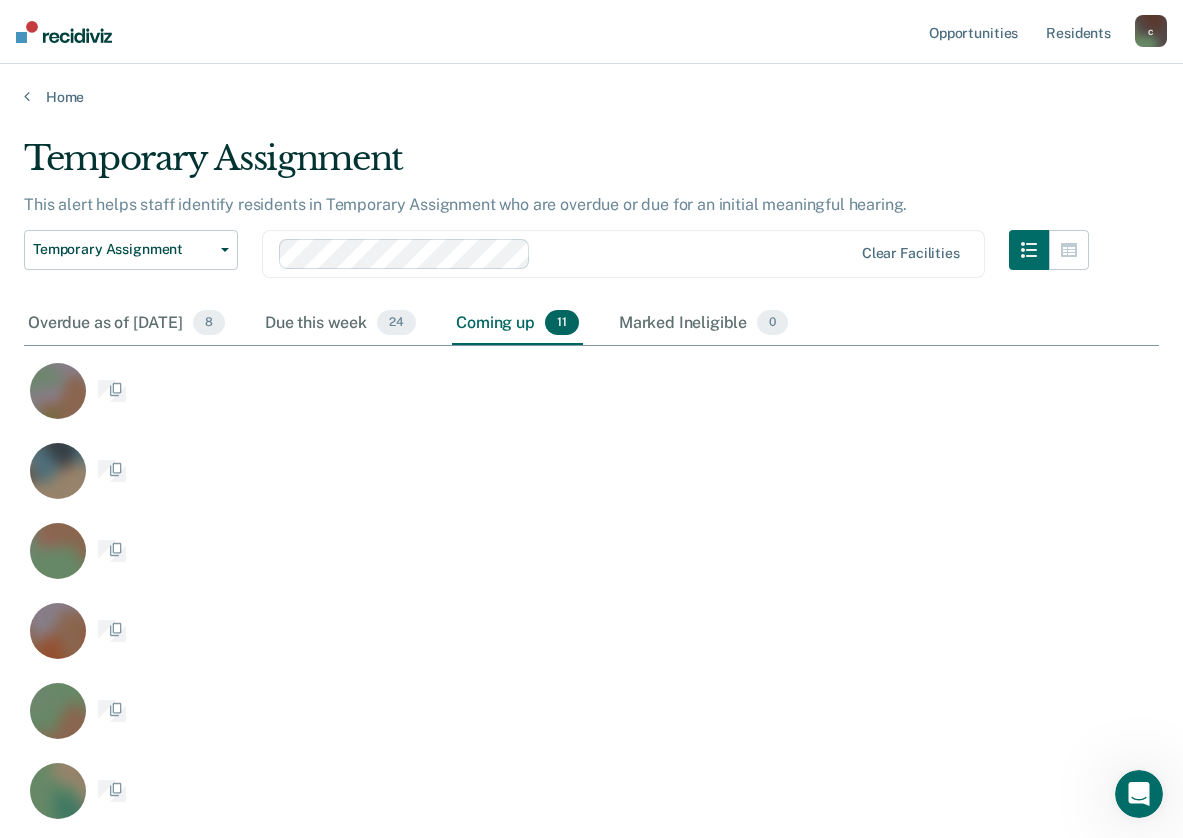 scroll, scrollTop: 1084, scrollLeft: 1120, axis: both 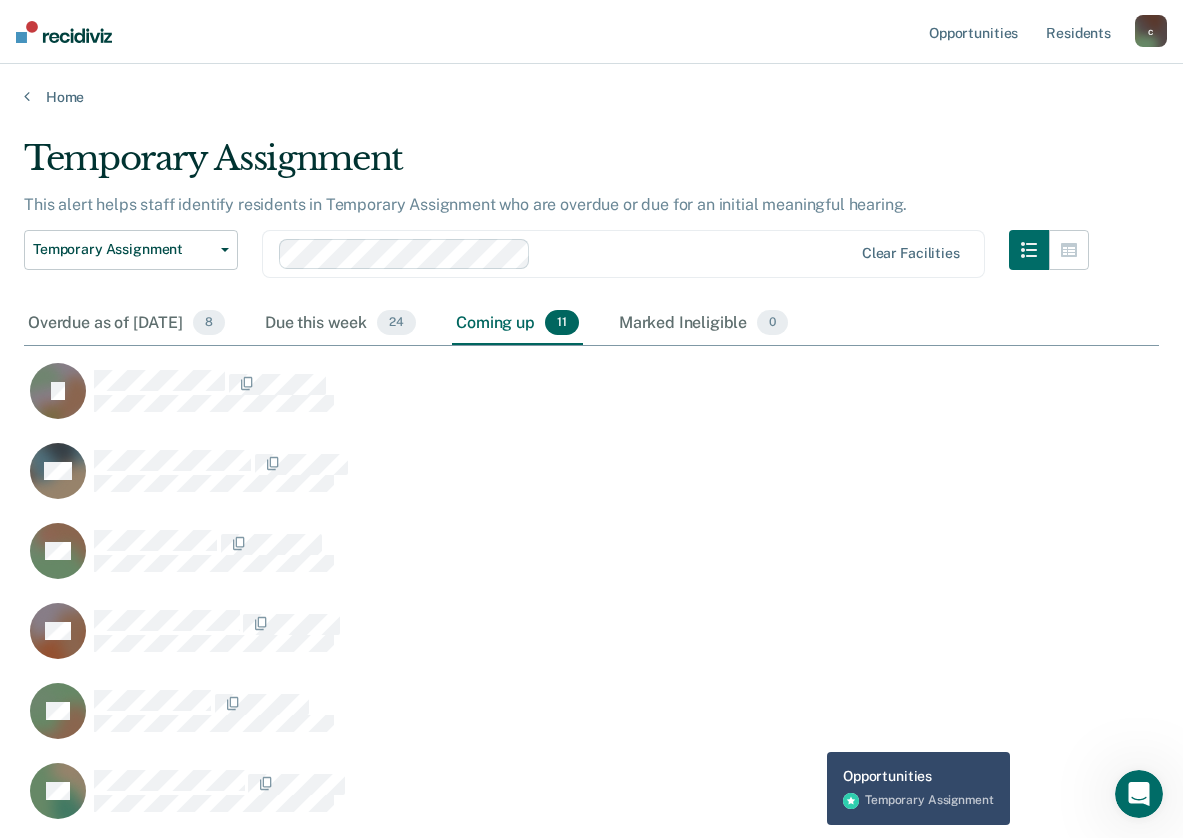 click on "TB" at bounding box center (520, 722) 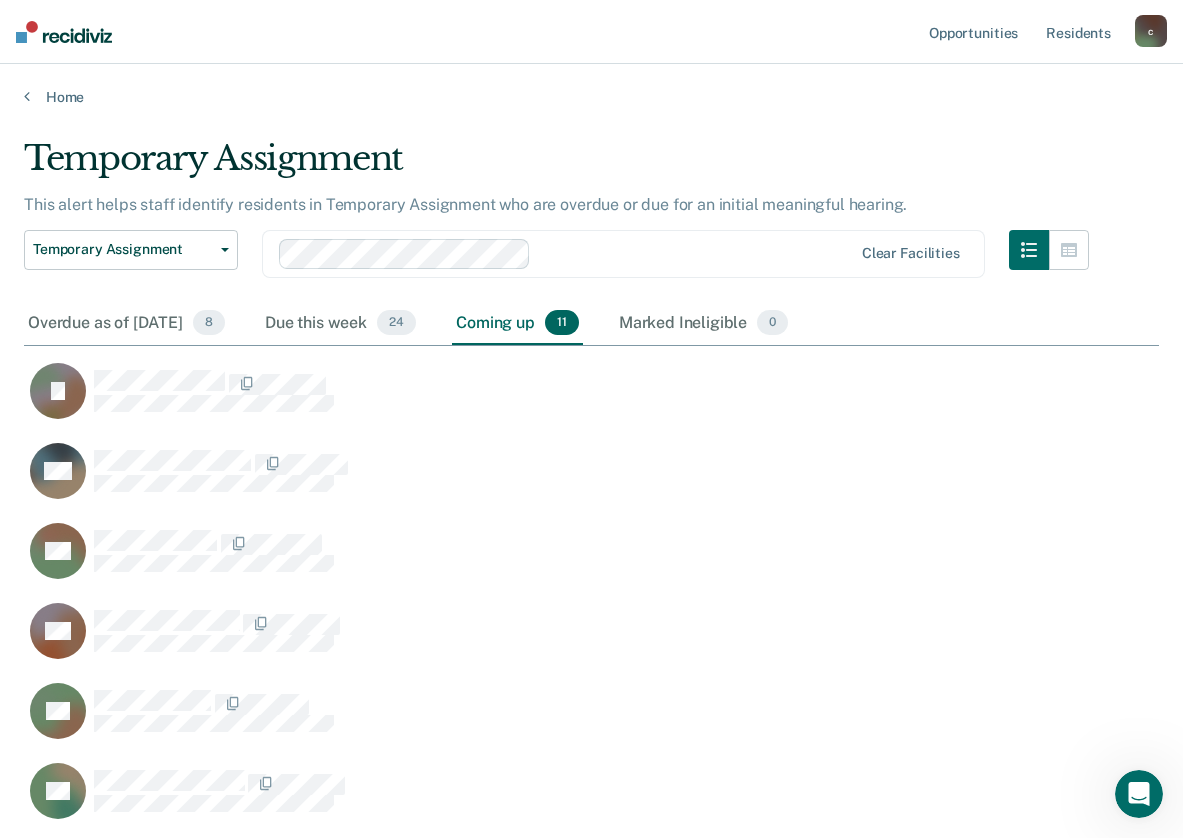 click 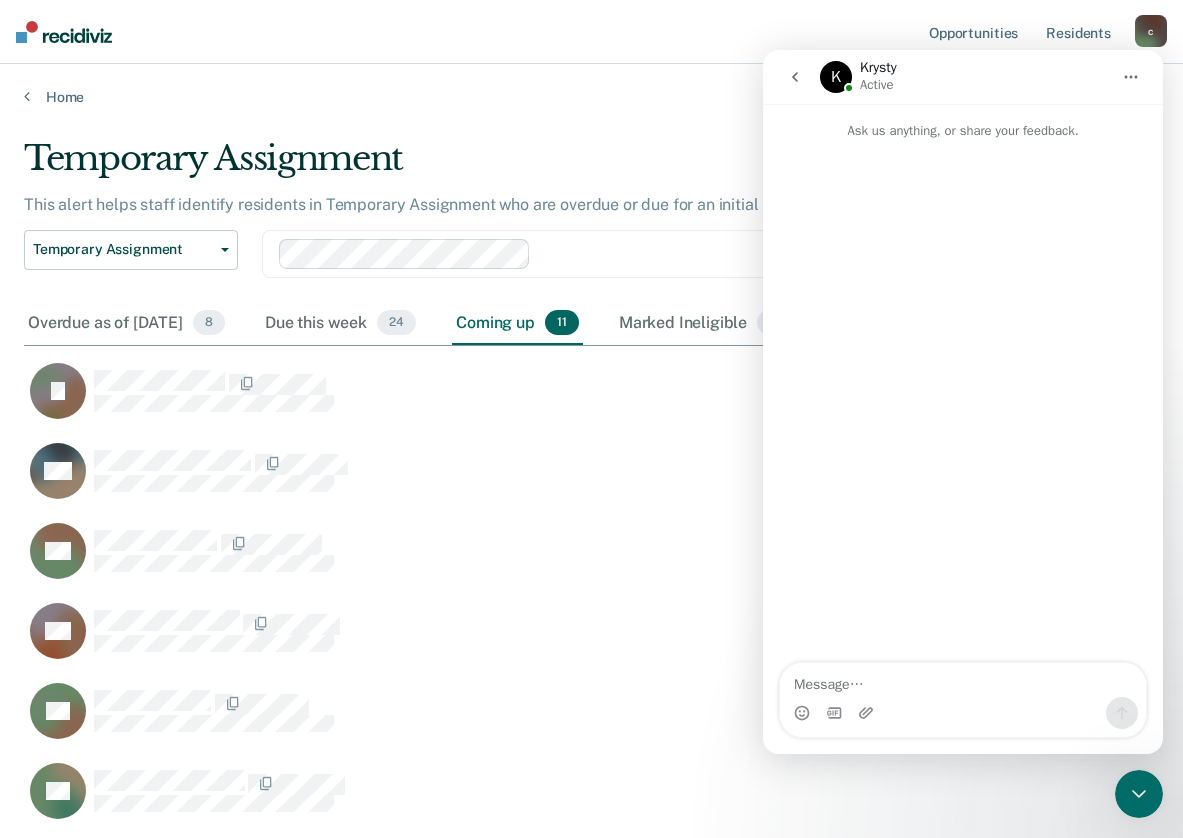 scroll, scrollTop: 79, scrollLeft: 0, axis: vertical 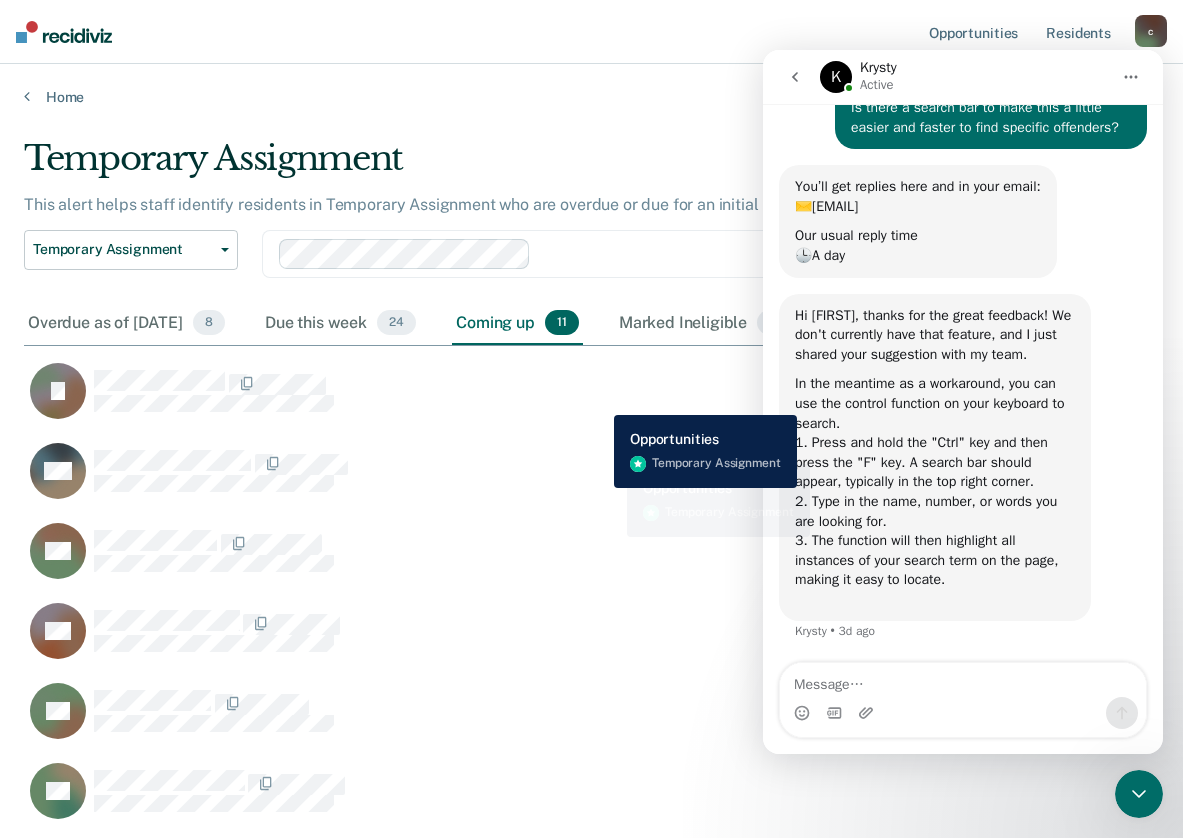 click on "JJ" at bounding box center (508, 391) 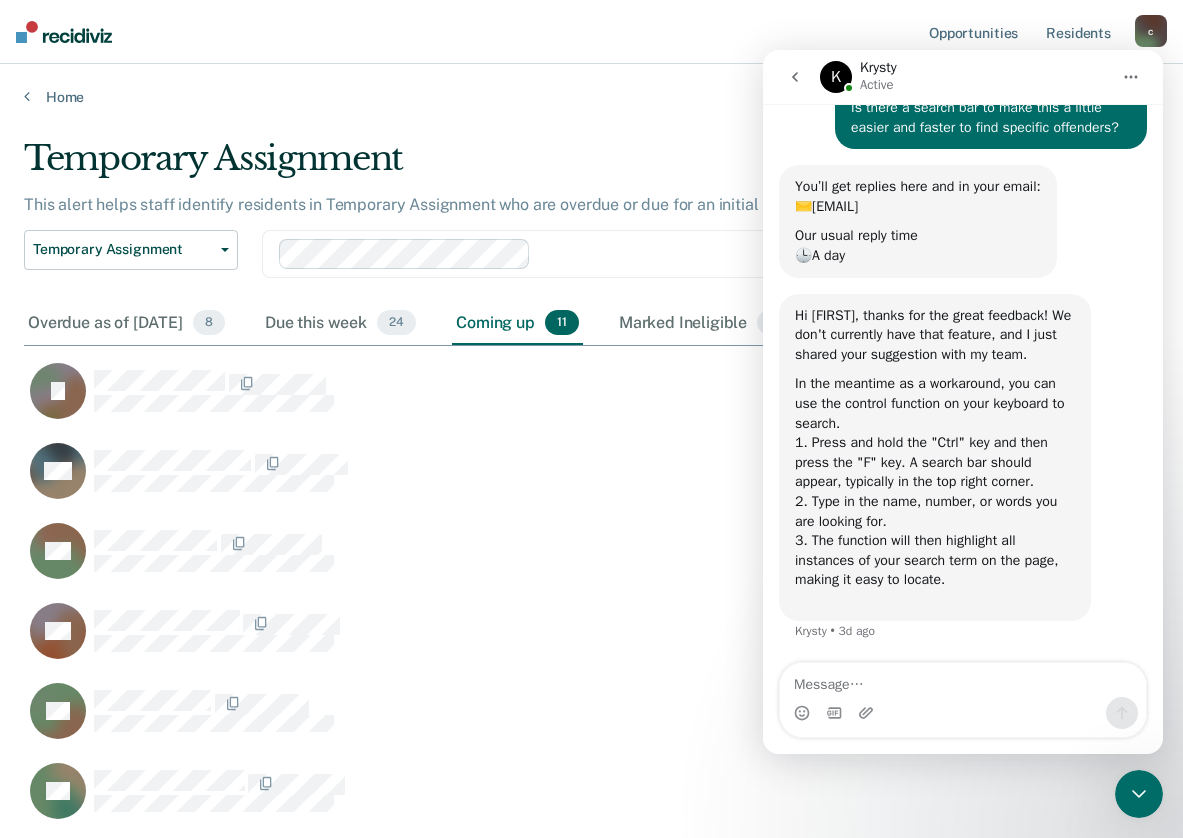 click 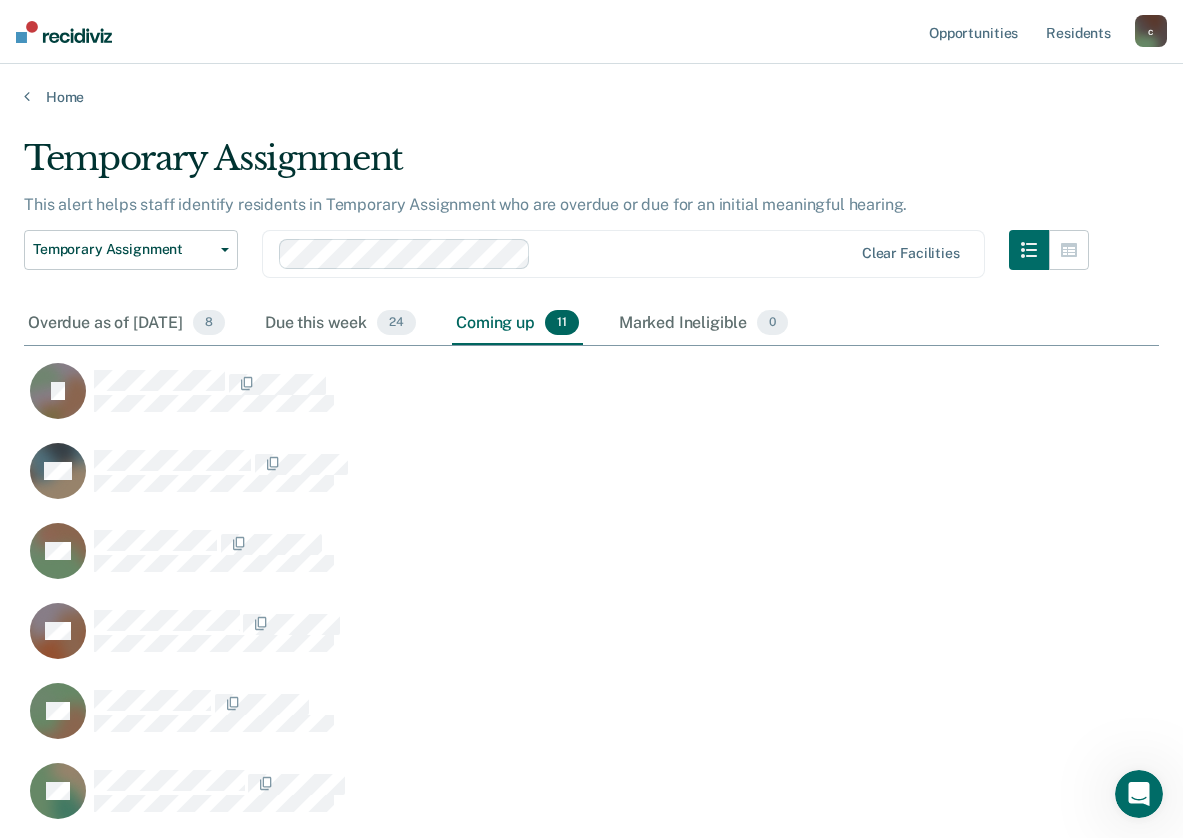 click on "Temporary Assignment" at bounding box center [556, 166] 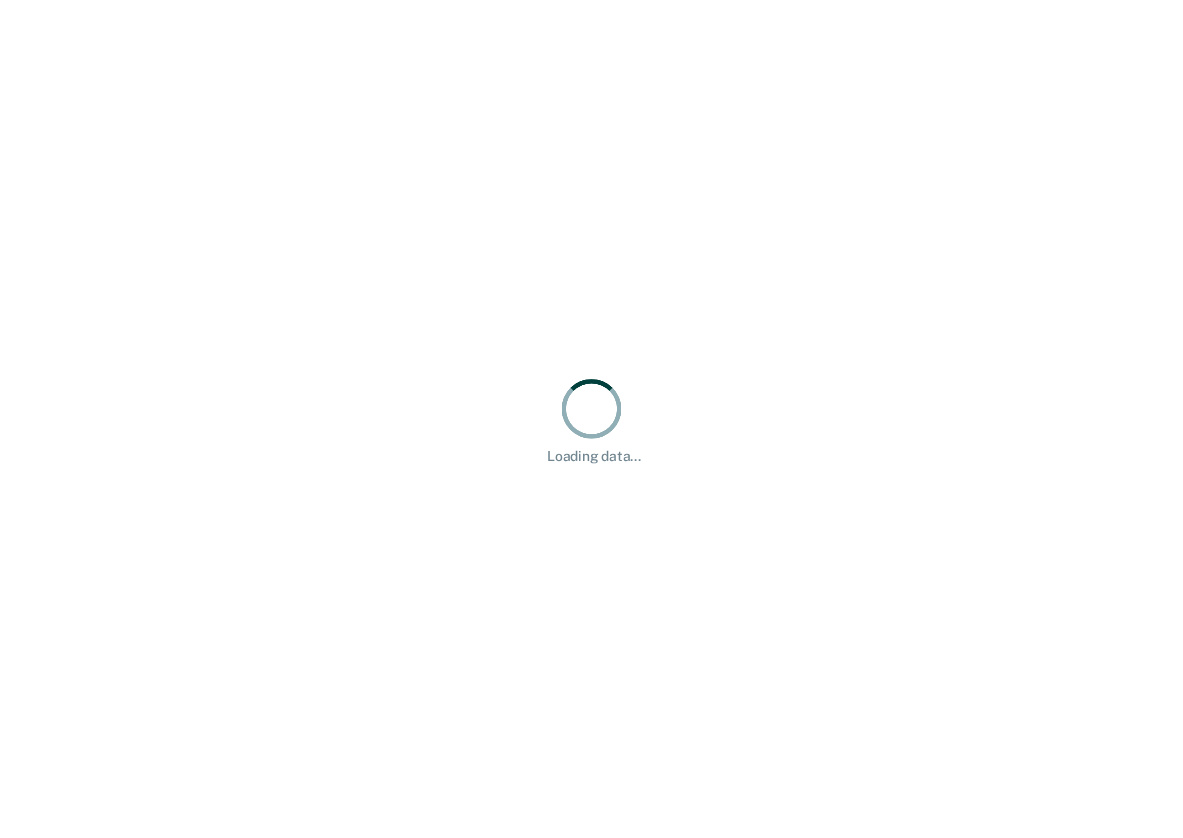scroll, scrollTop: 0, scrollLeft: 0, axis: both 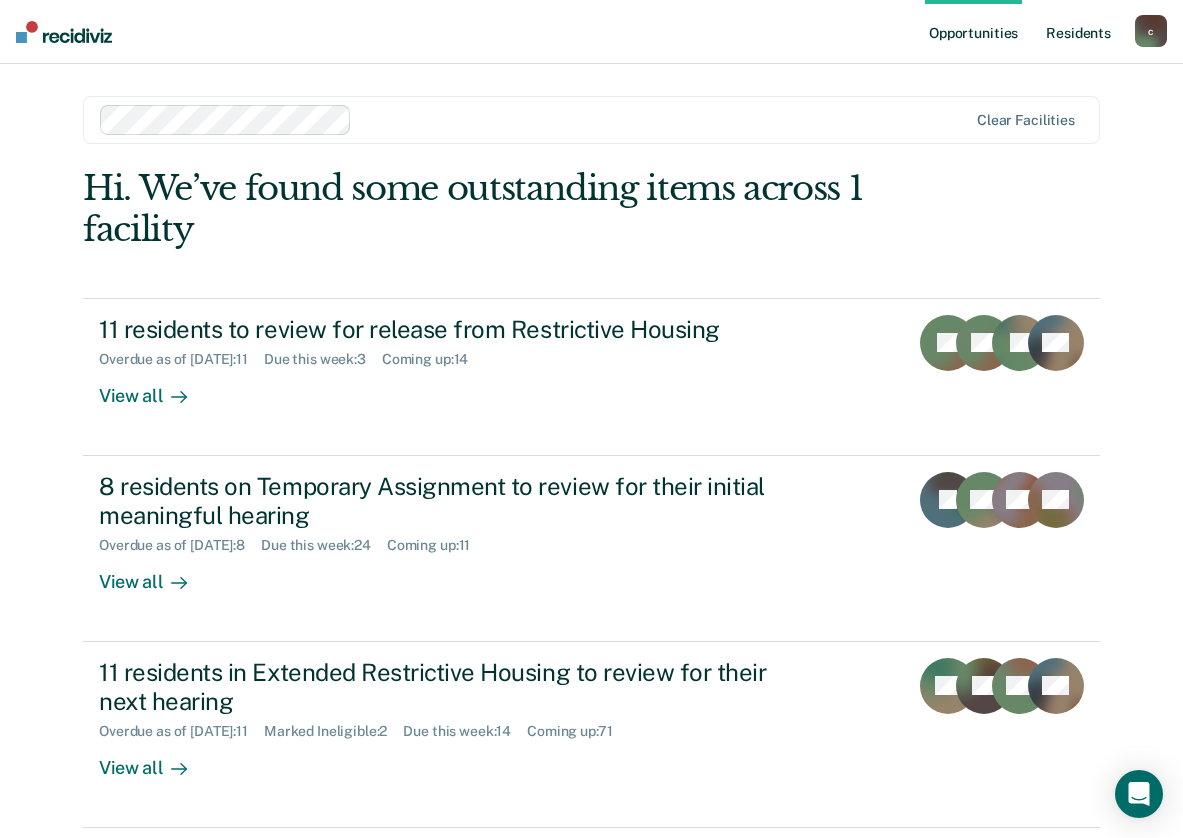 click on "Resident s" at bounding box center [1078, 32] 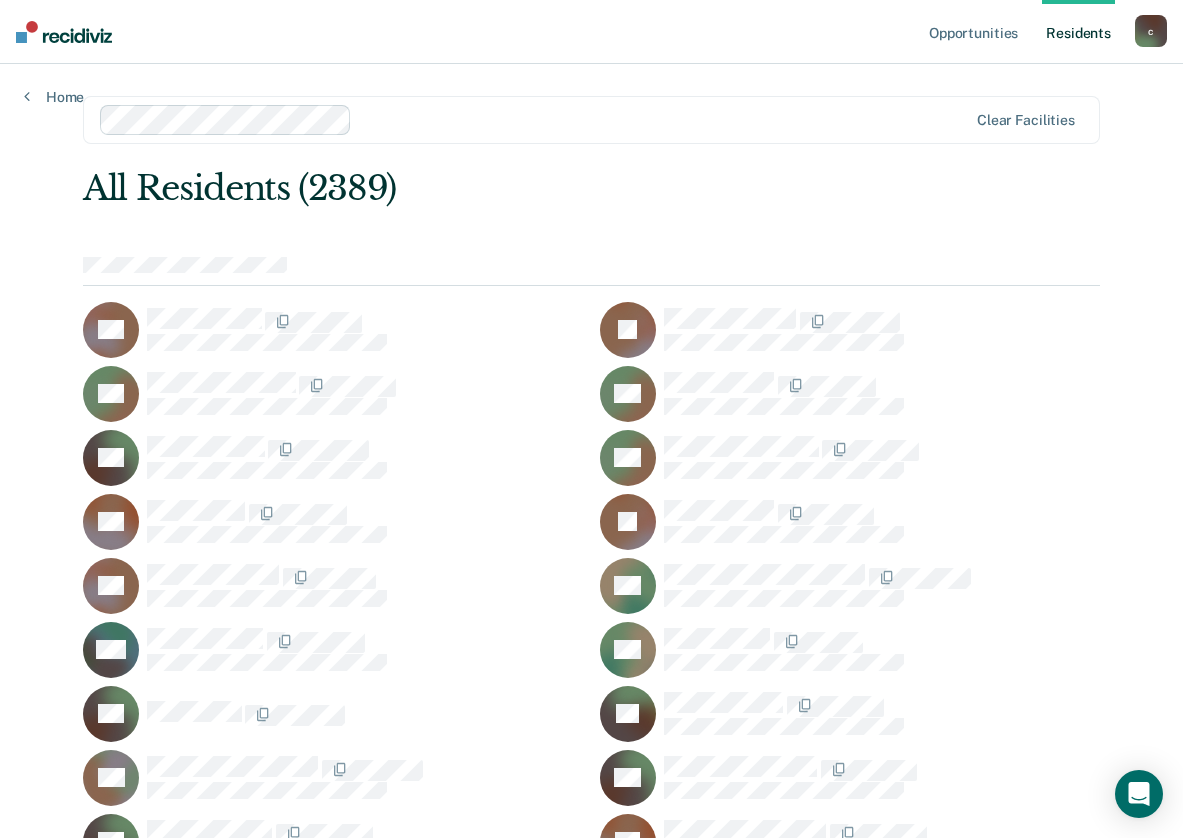 scroll, scrollTop: 72027, scrollLeft: 0, axis: vertical 